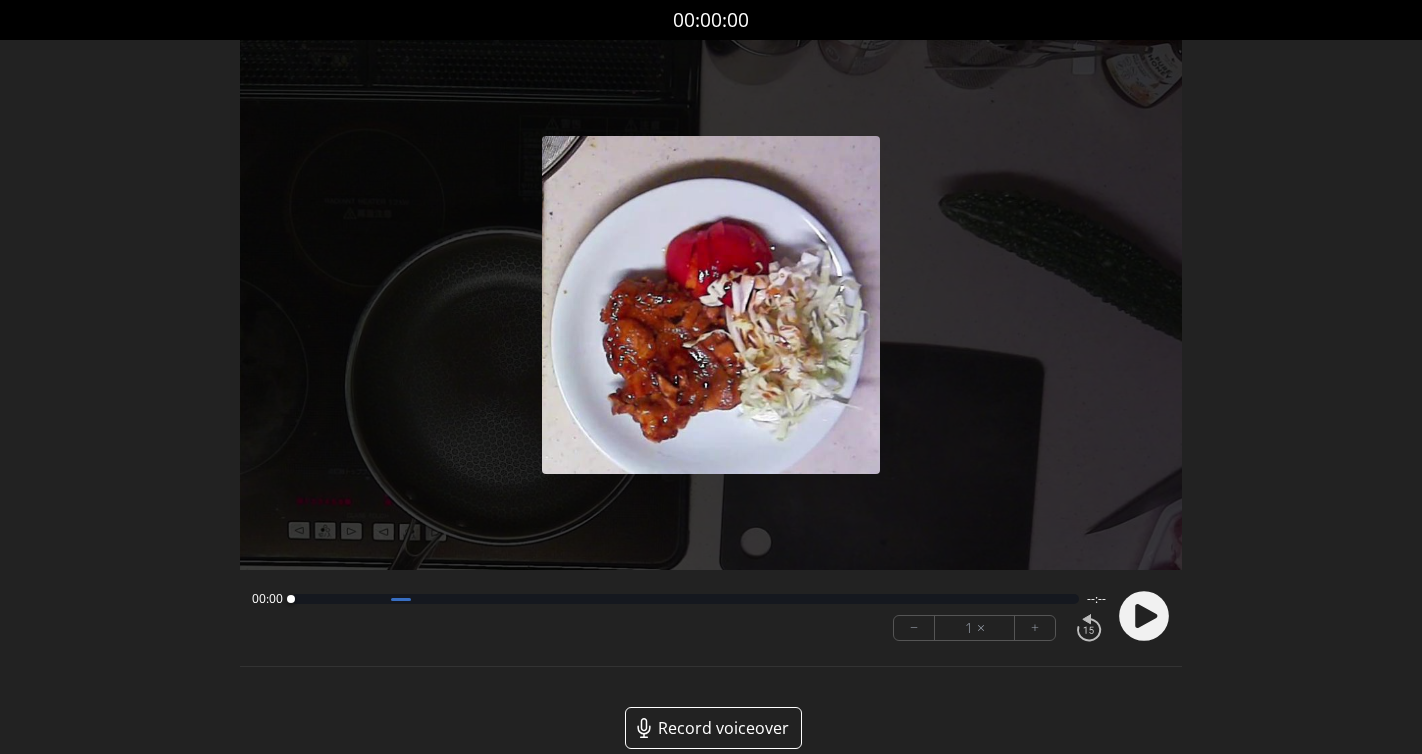 scroll, scrollTop: 0, scrollLeft: 0, axis: both 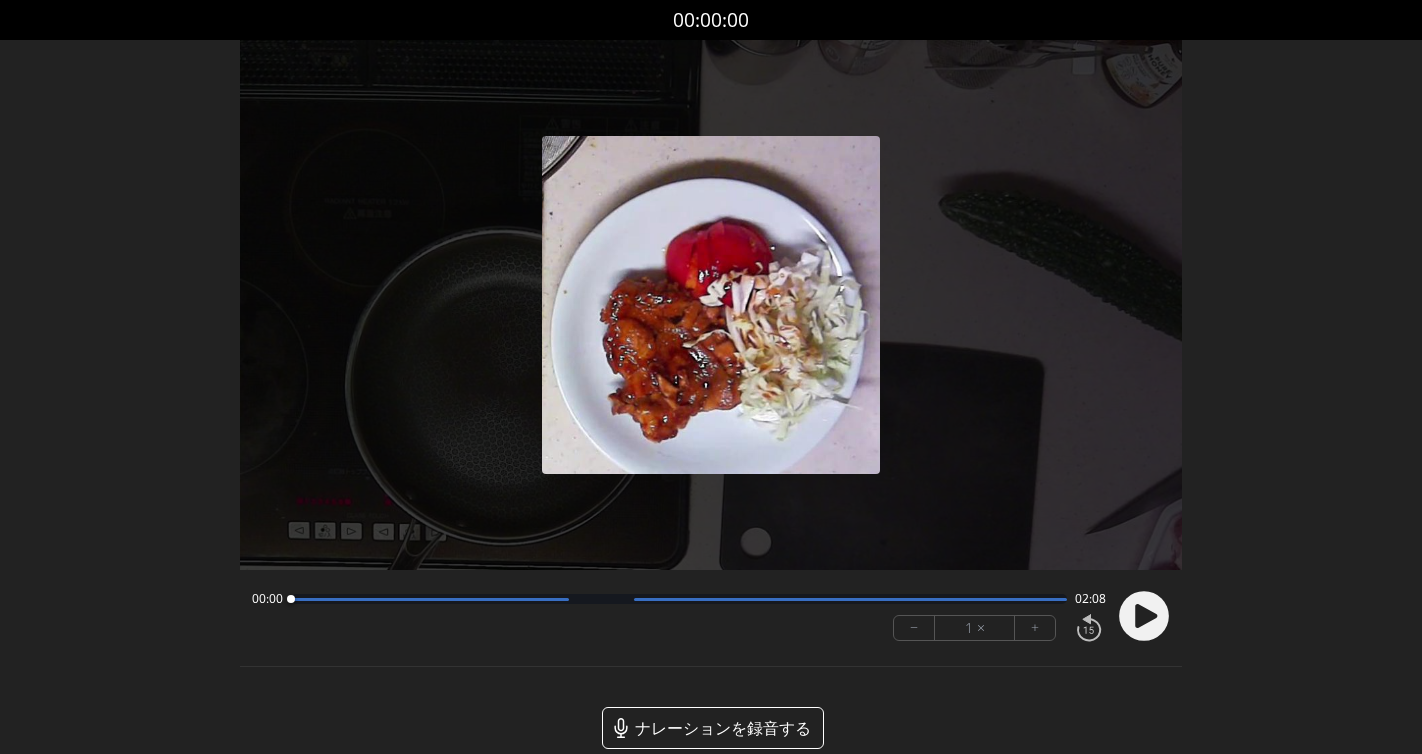 click 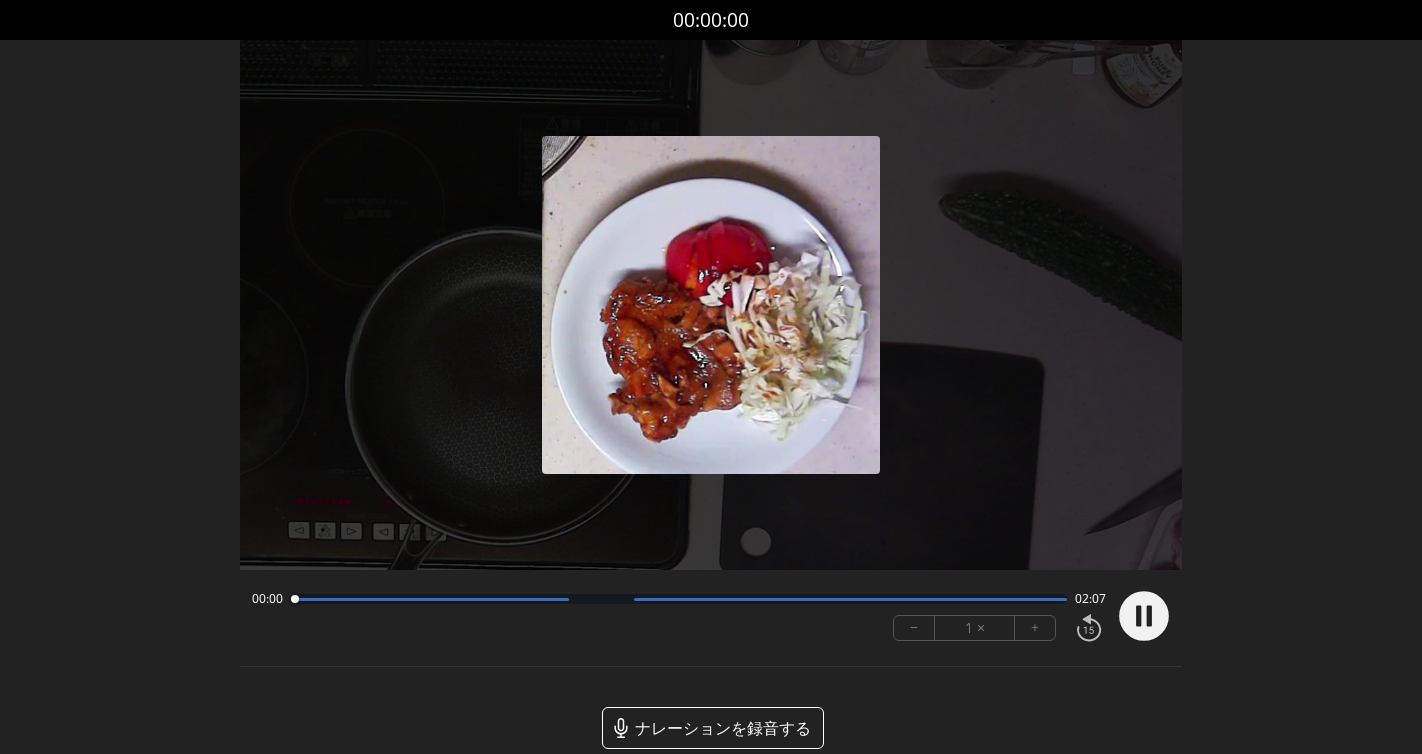 click on "+" at bounding box center [1035, 627] 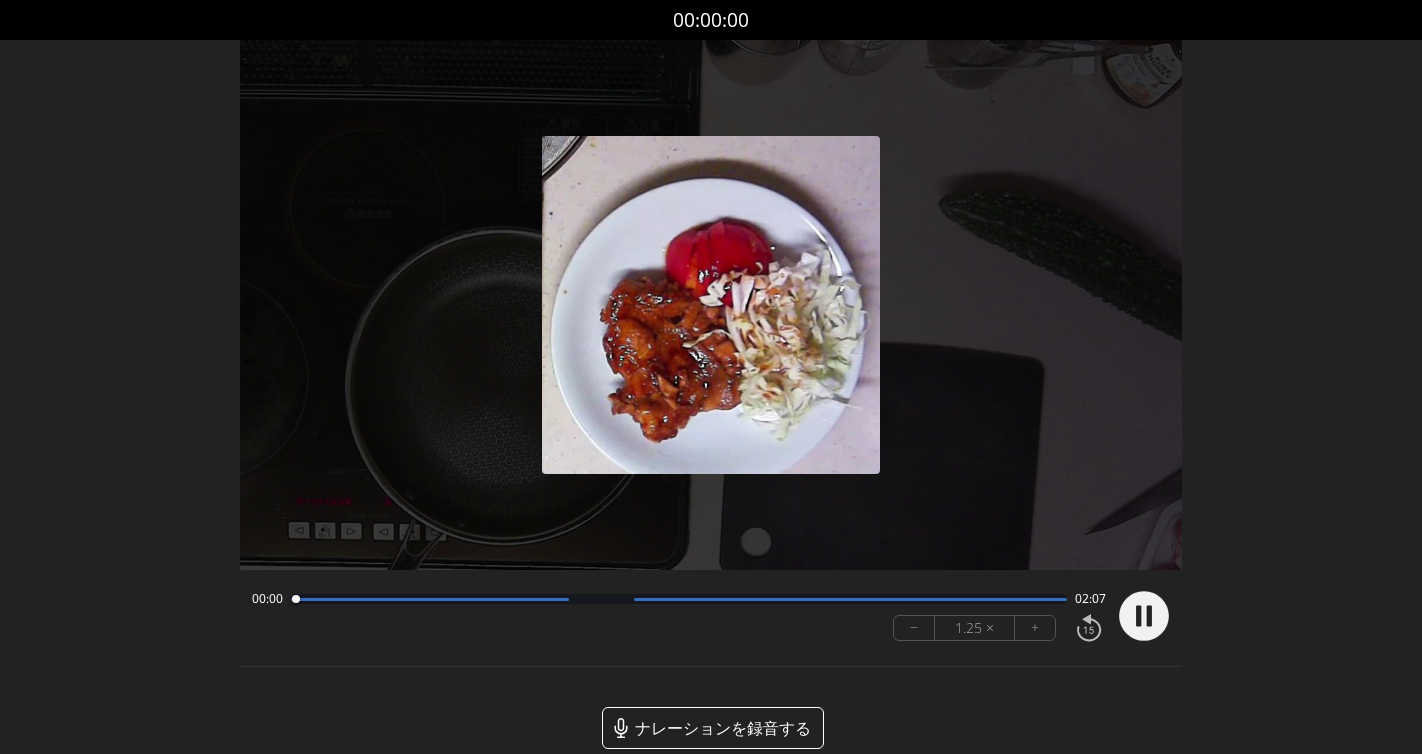 click on "+" at bounding box center [1035, 627] 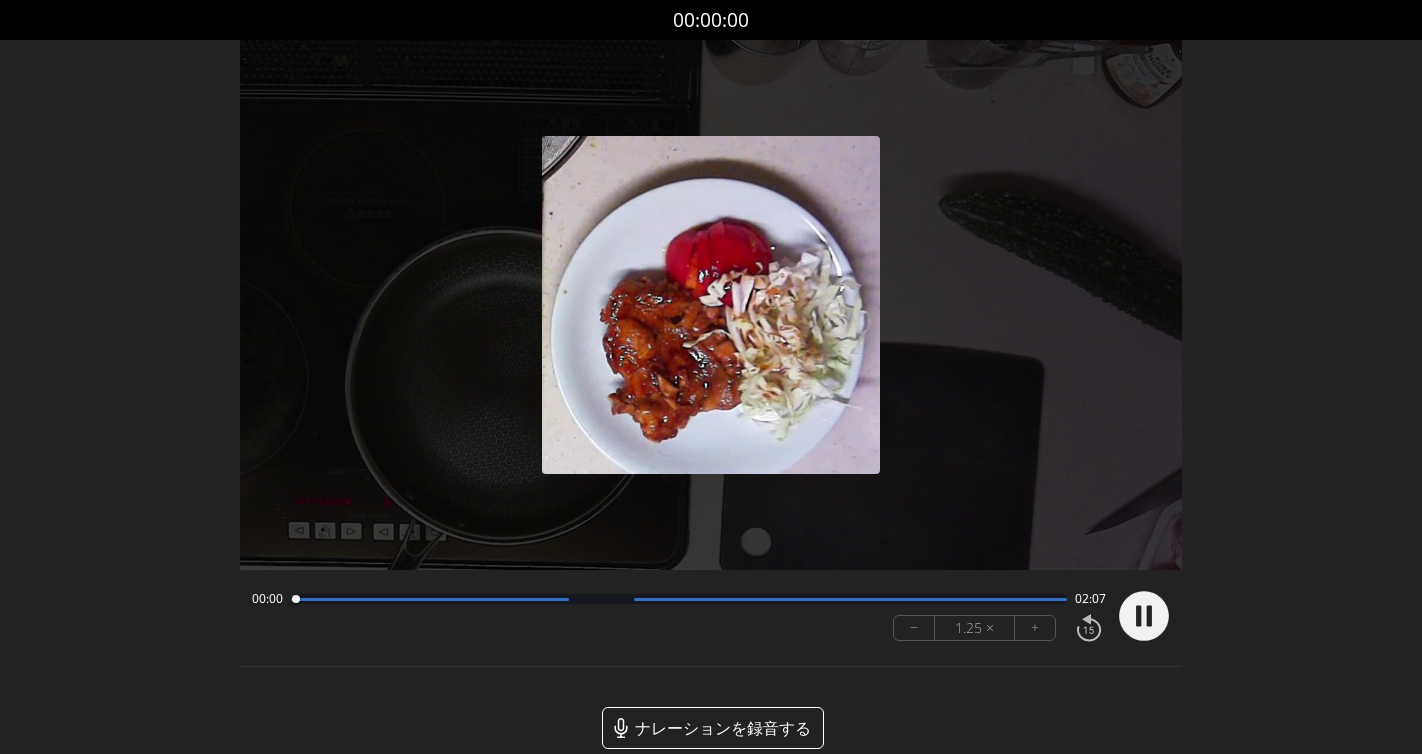 click on "+" at bounding box center (1035, 627) 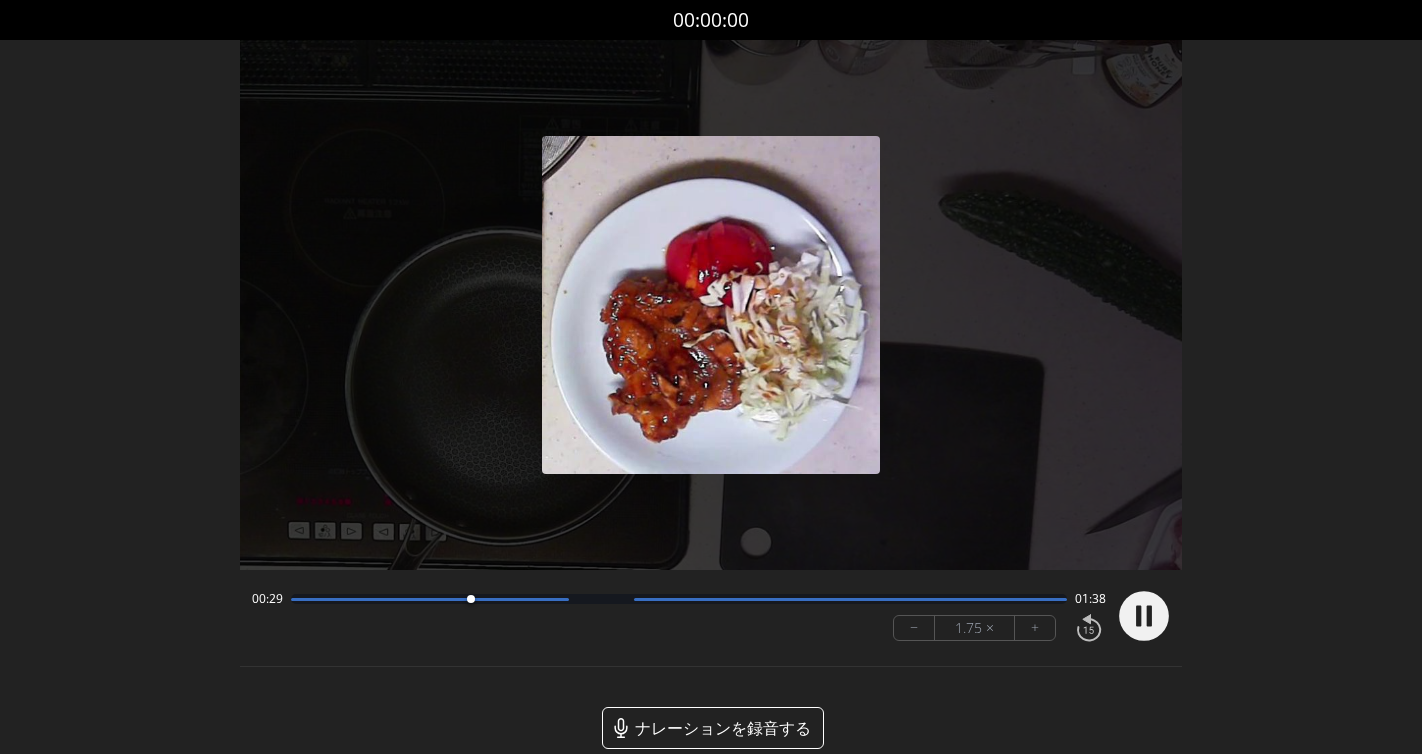 click on "録音を破棄しますか?
一度破棄すると回復できなくなります。
キャンセル
記録を破棄
00:00:00
音声録音の許可 コーチングのためにあなたのナレーションを録音するには、マイクを使用する必要があります。 音声録音の許可" at bounding box center [711, 390] 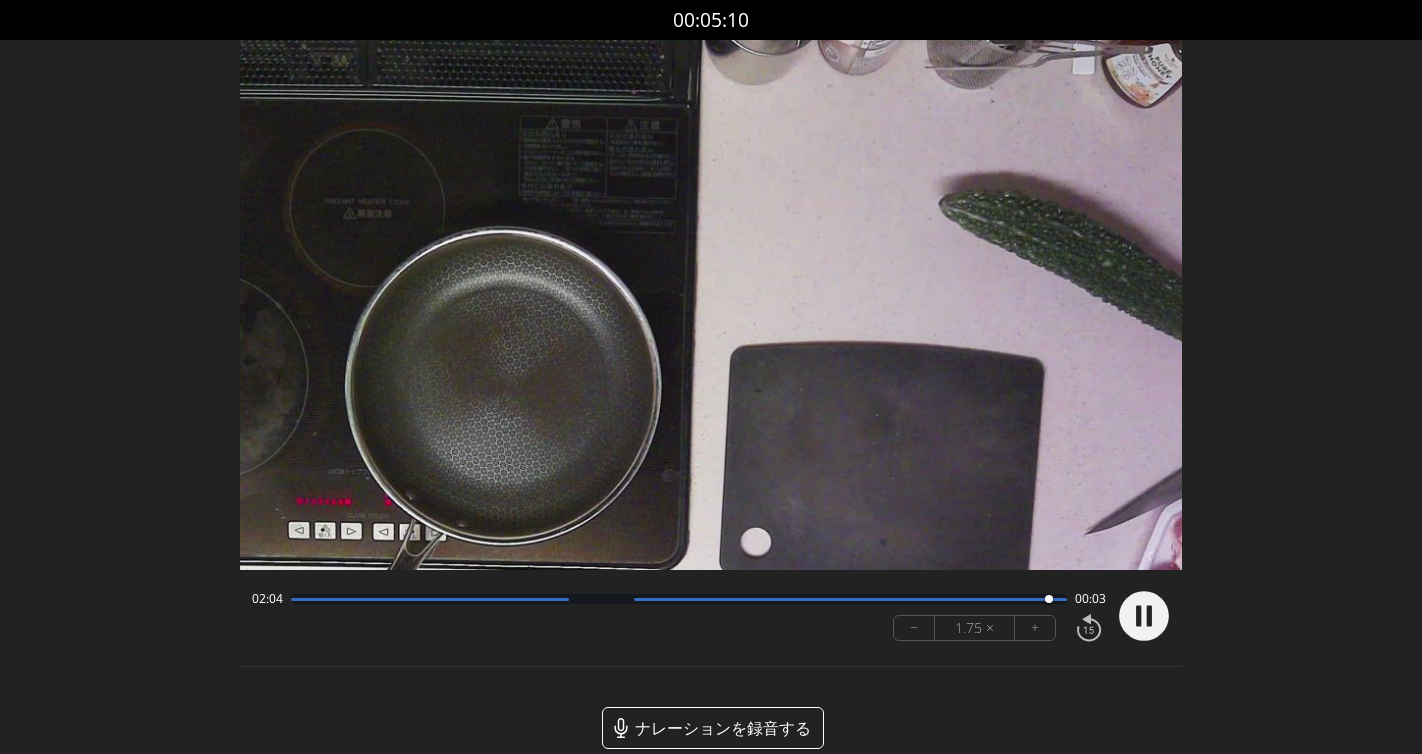click 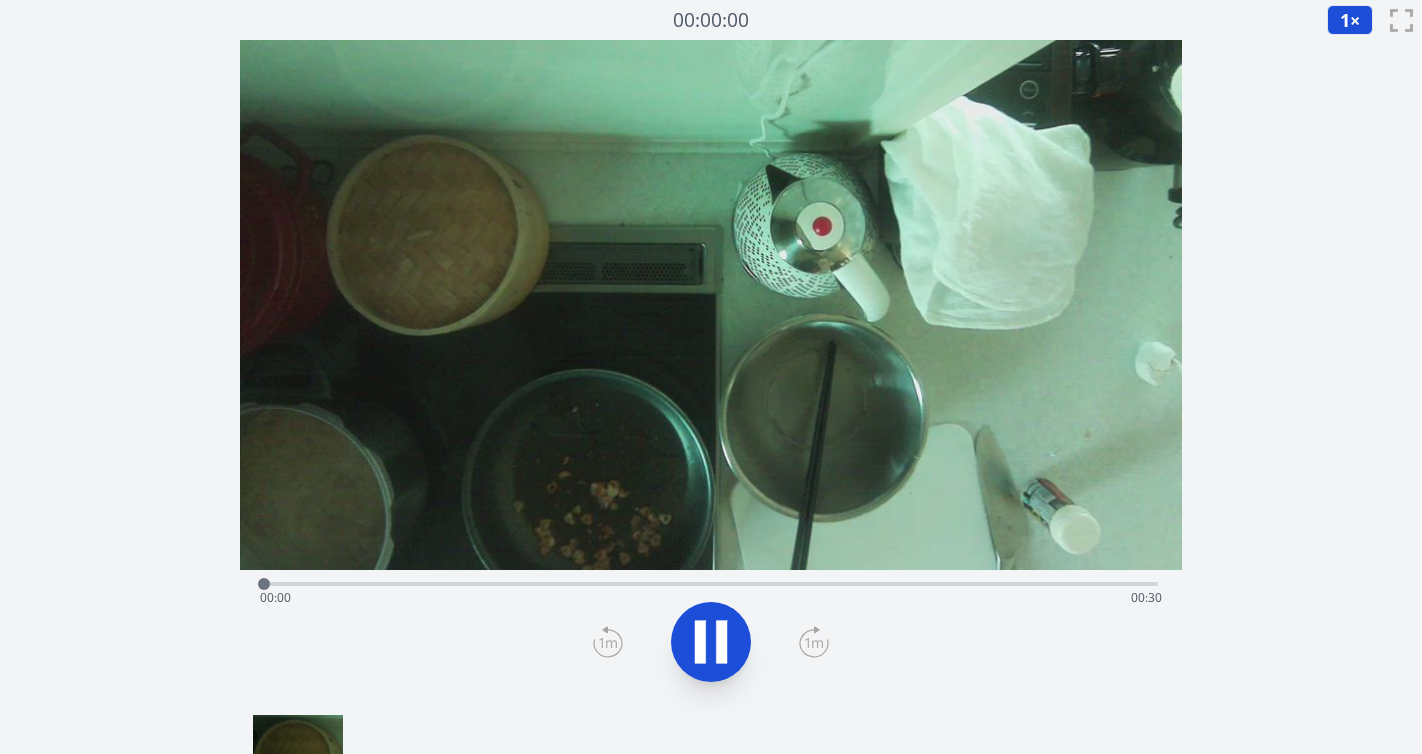 scroll, scrollTop: 0, scrollLeft: 0, axis: both 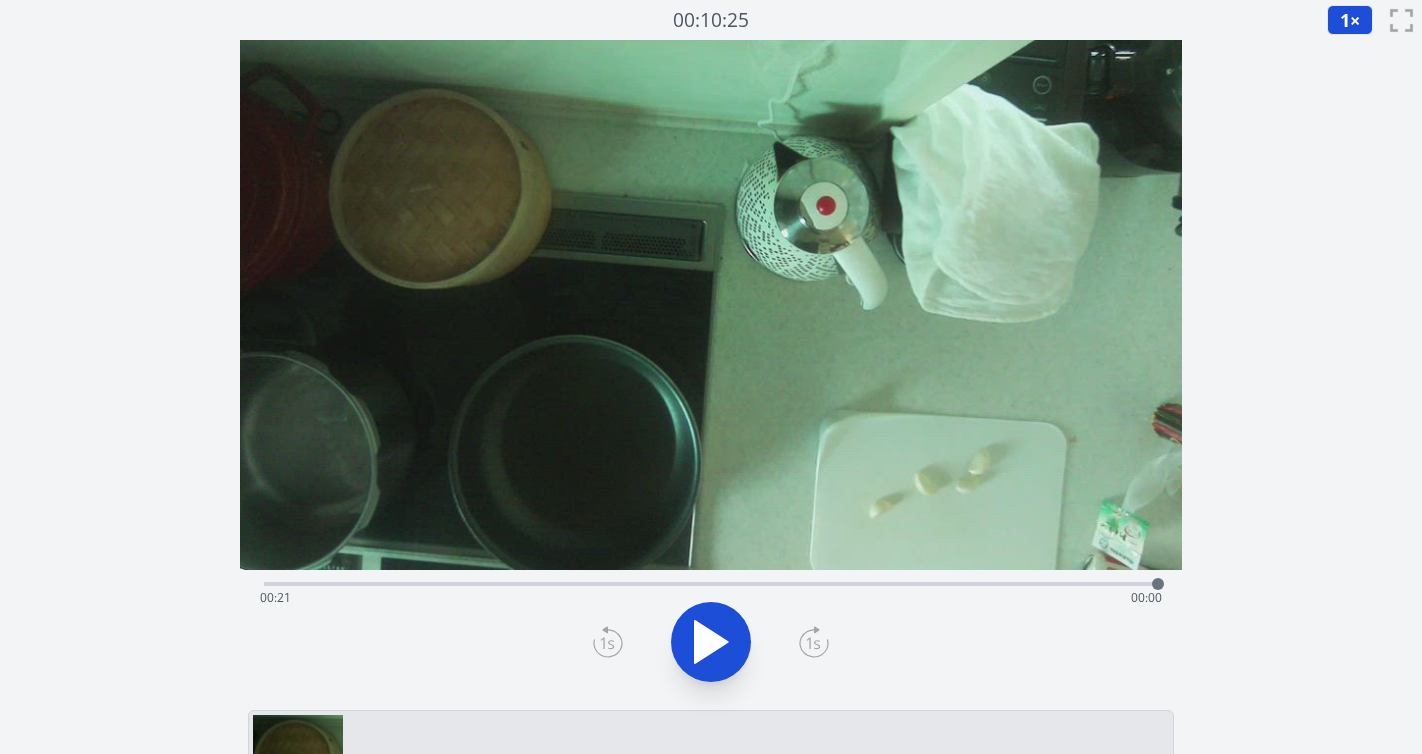 click on "経過時間: 00:21
残り時間: 00:00" at bounding box center [711, 598] 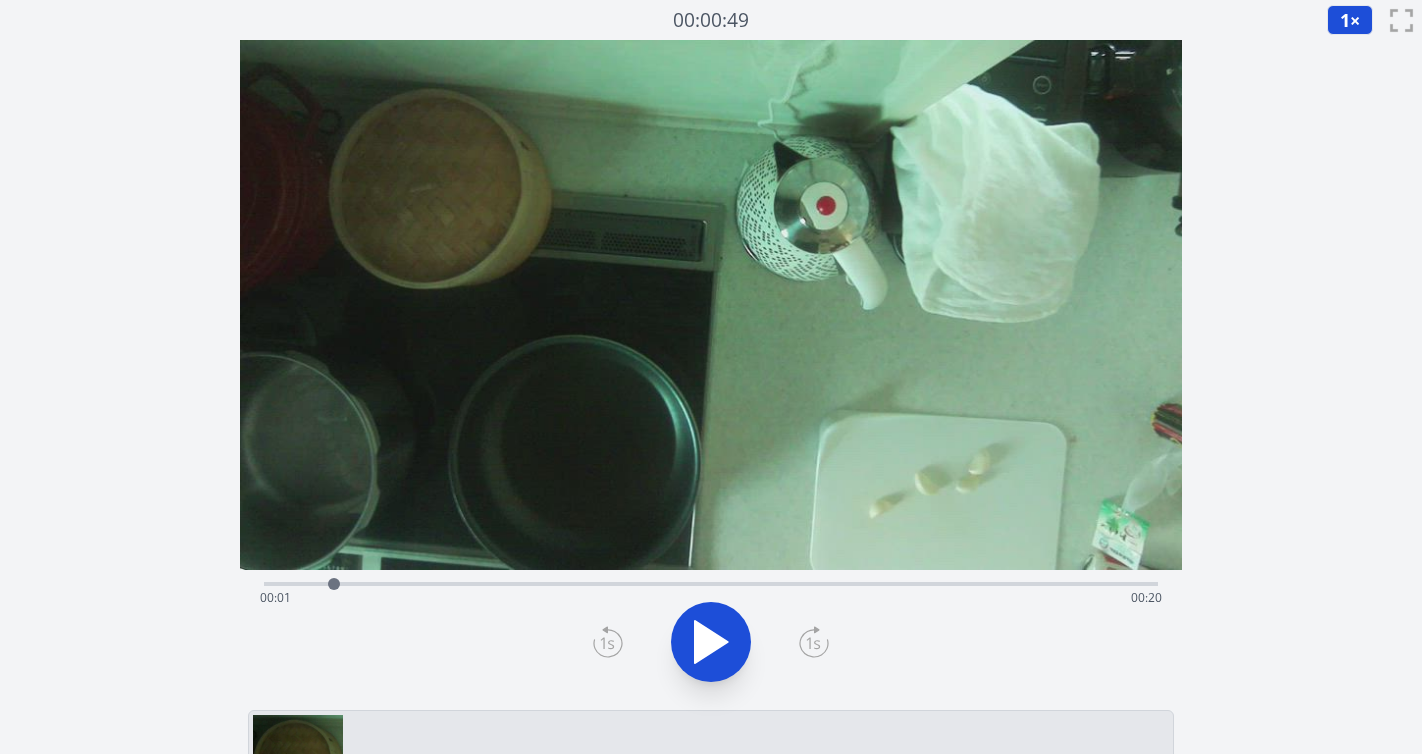click on "経過時間: 00:01
残り時間: 00:20" at bounding box center (711, 598) 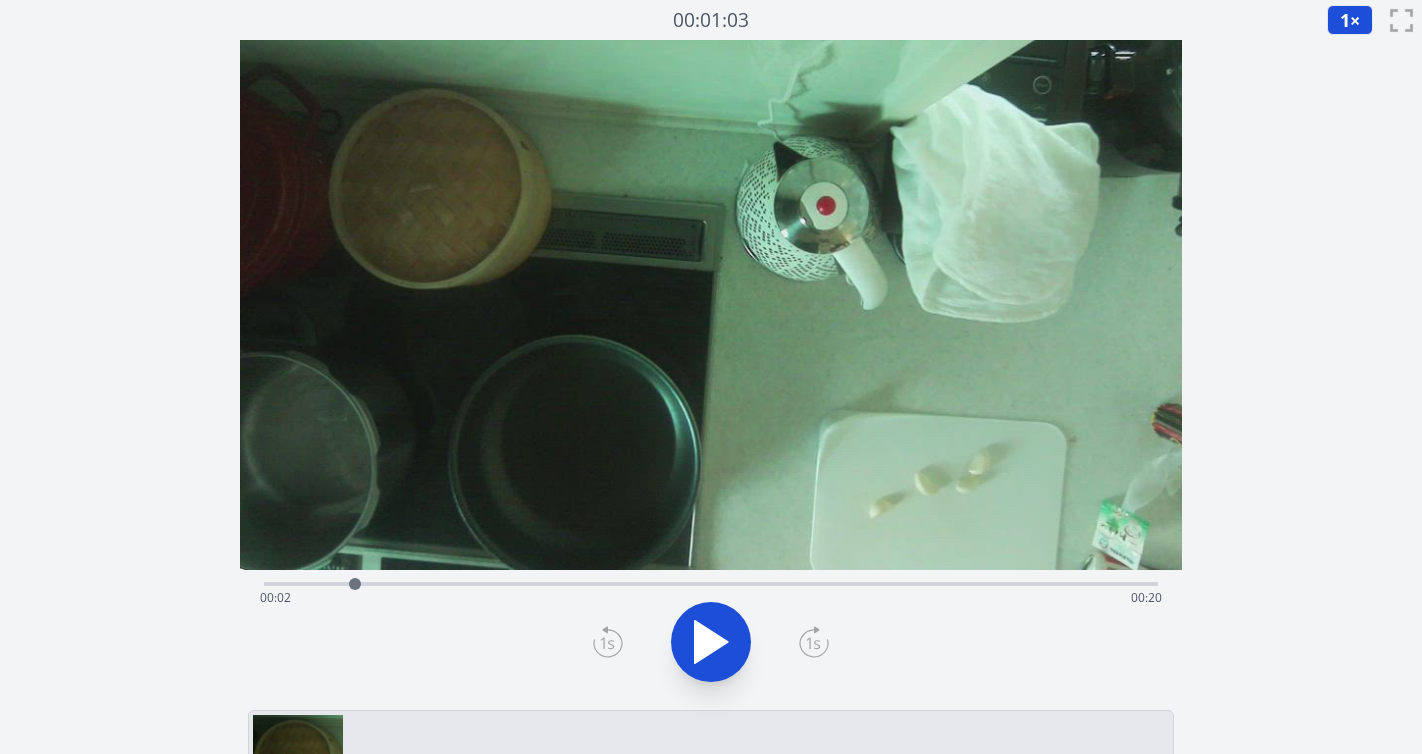 click 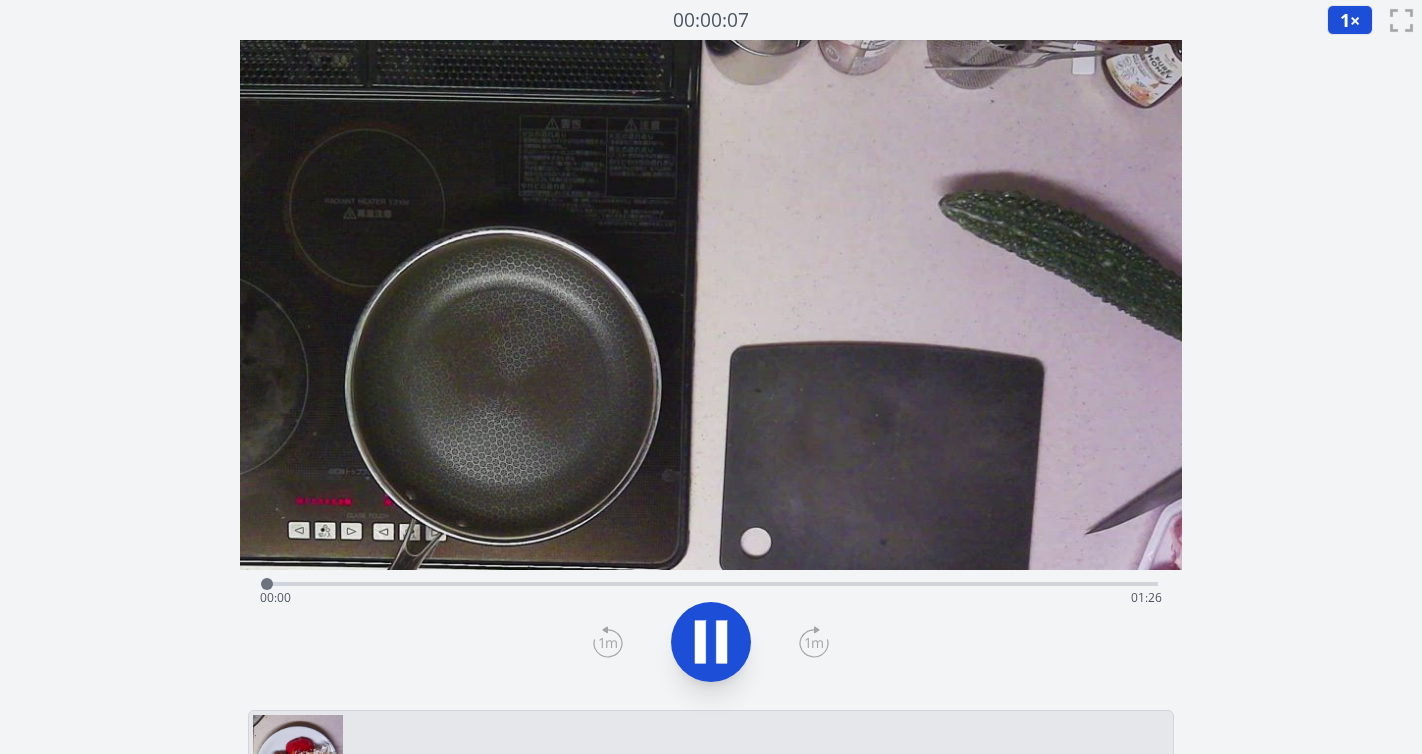 scroll, scrollTop: 0, scrollLeft: 0, axis: both 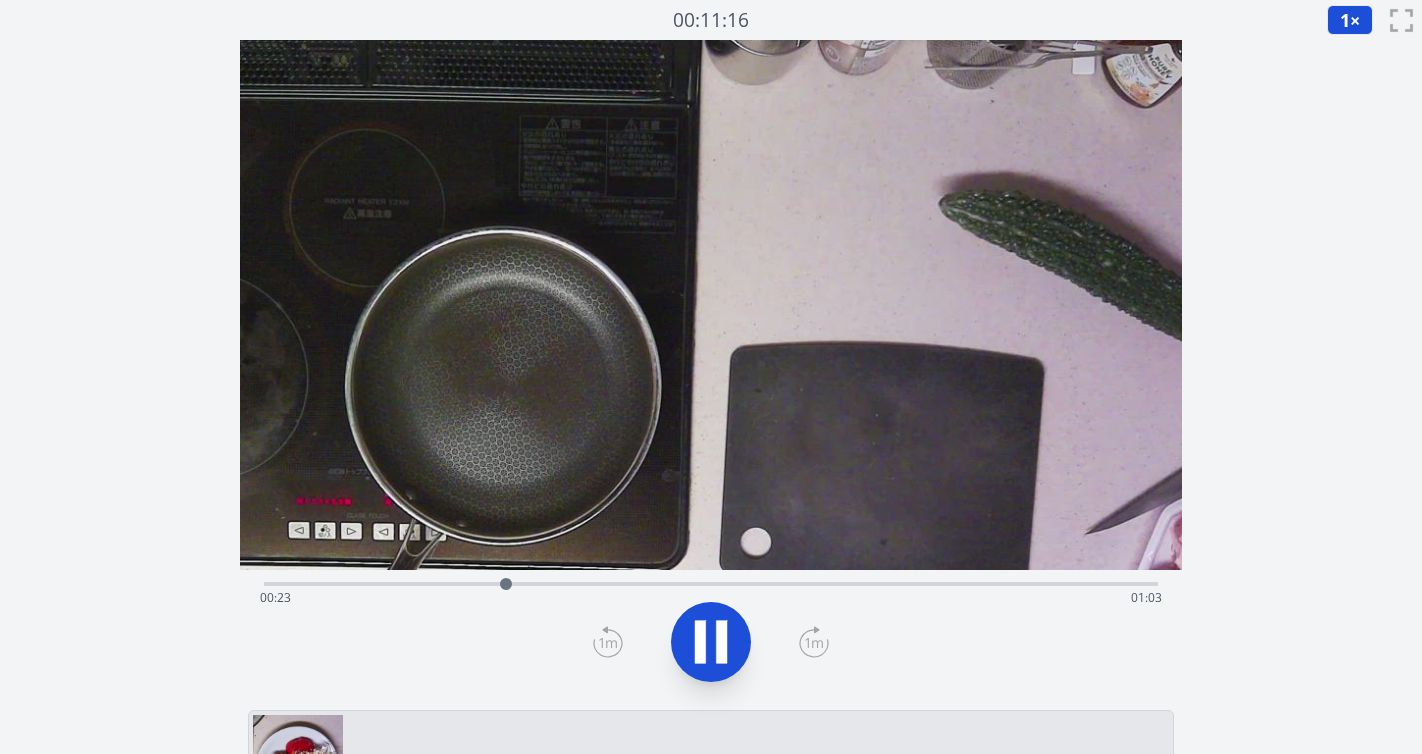 click on "経過時間: 00:23
残り時間: 01:03" at bounding box center (711, 582) 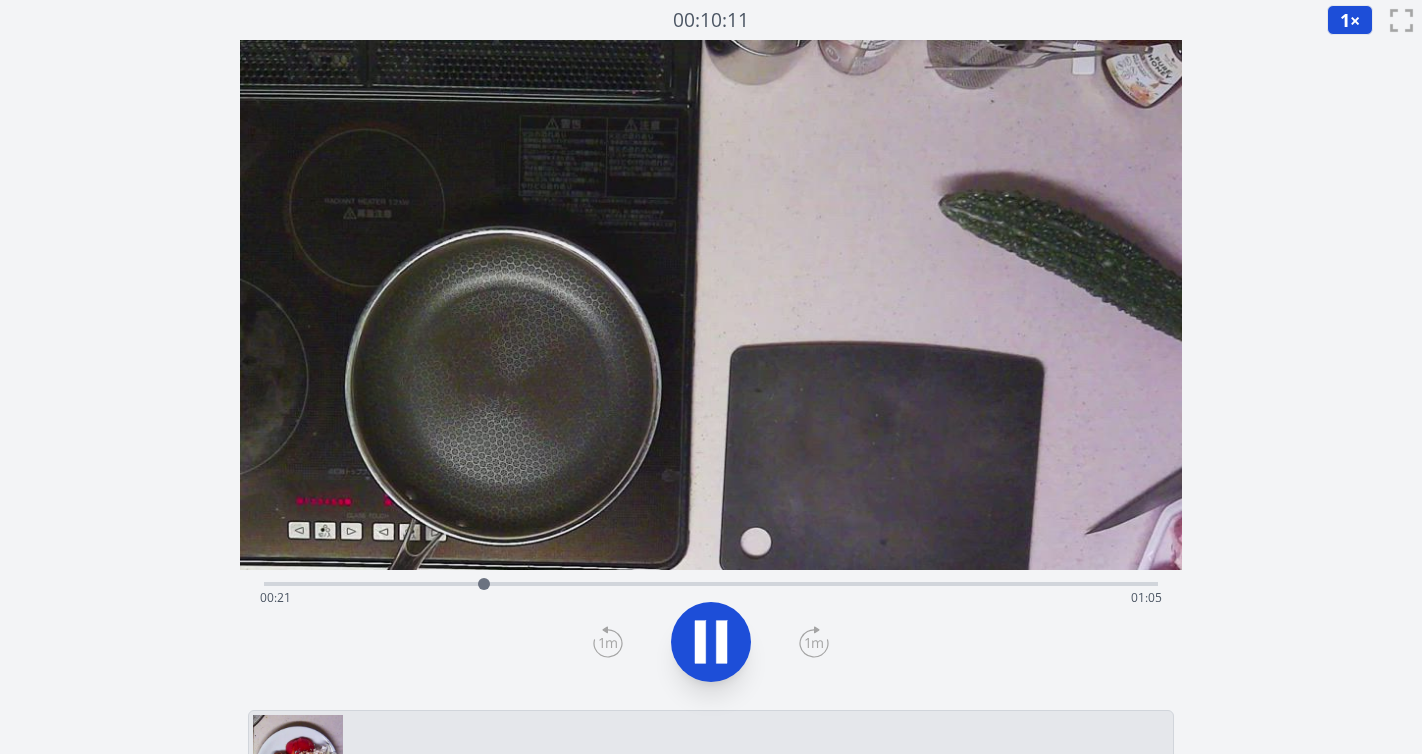 click on "経過時間: 00:21
残り時間: 01:05" at bounding box center [711, 598] 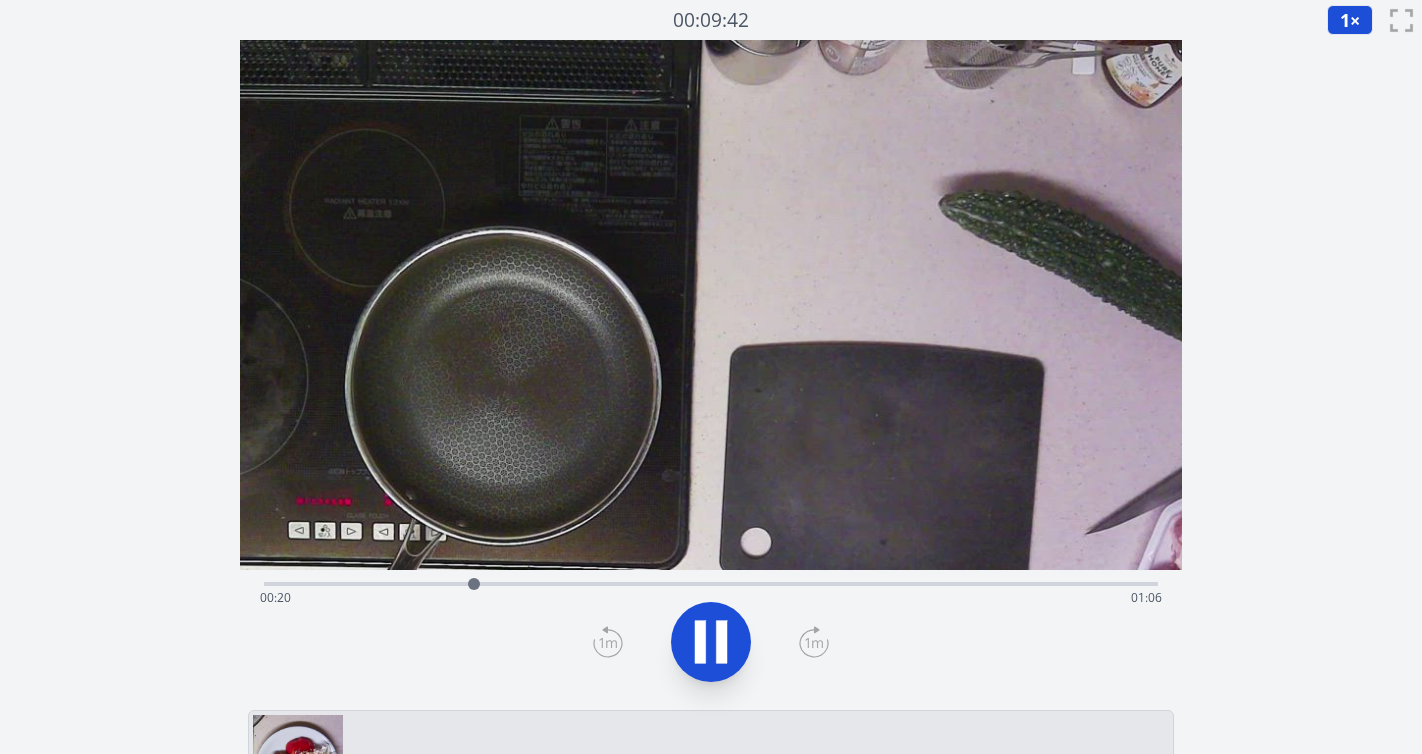 click on "経過時間: 00:20
残り時間: 01:06" at bounding box center [711, 598] 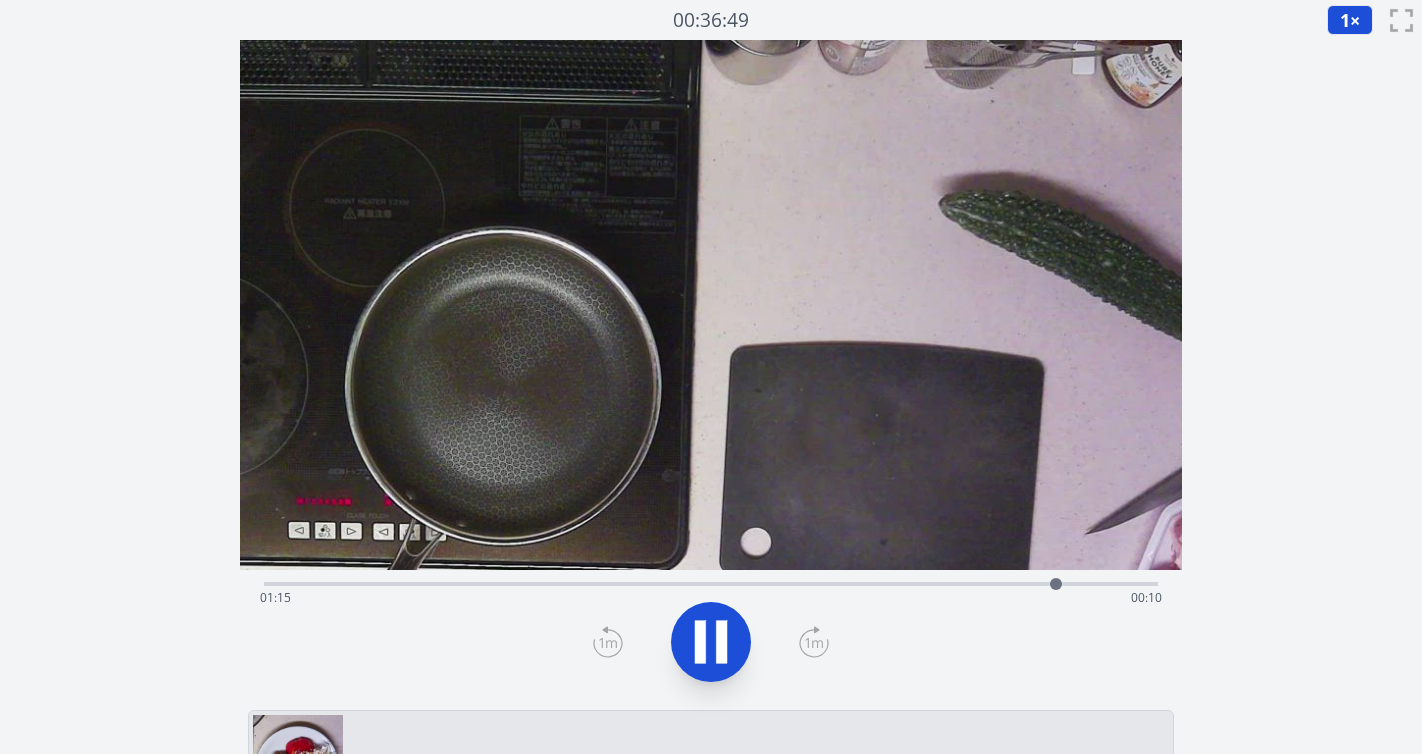 click on "経過時間: 01:15
残り時間: 00:10" at bounding box center [711, 598] 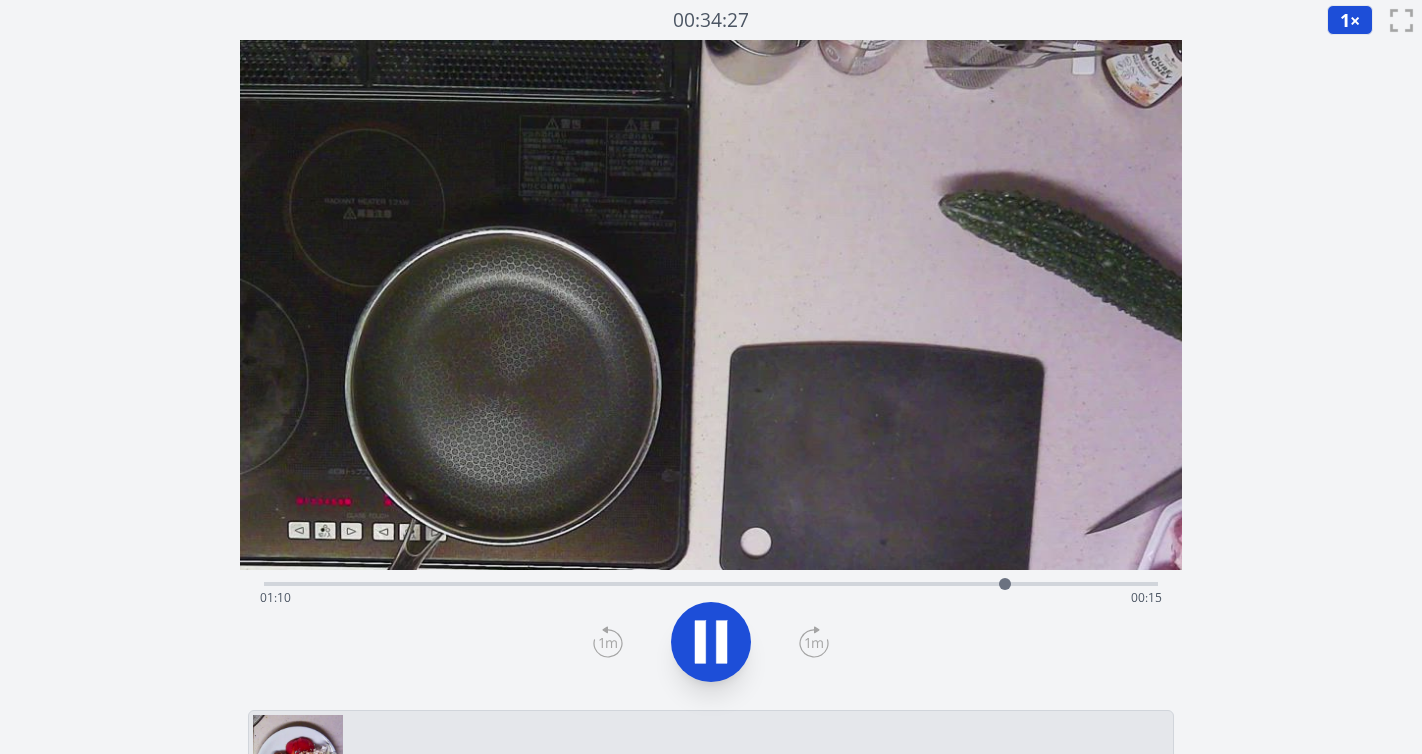 click on "経過時間: 01:10
残り時間: 00:15" at bounding box center [711, 598] 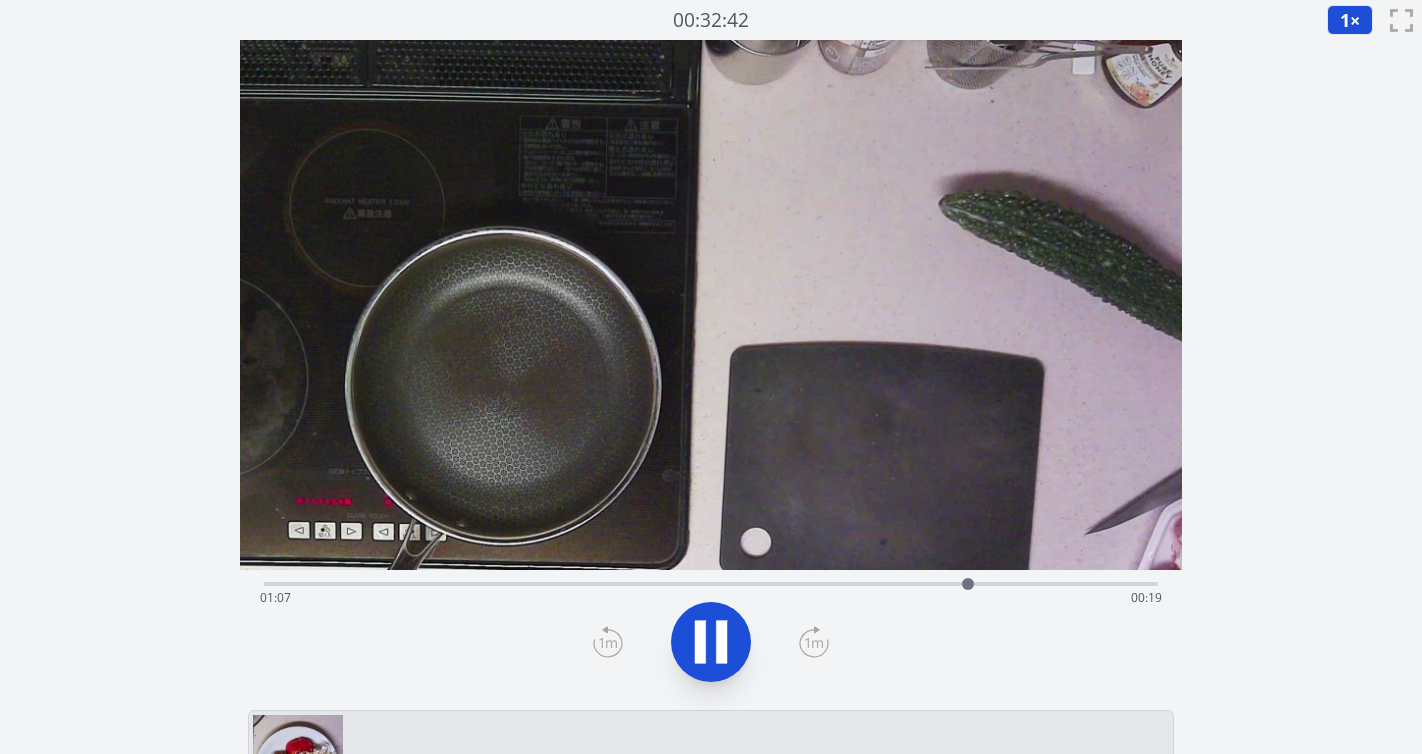 click on "経過時間: 01:07
残り時間: 00:19" at bounding box center [711, 598] 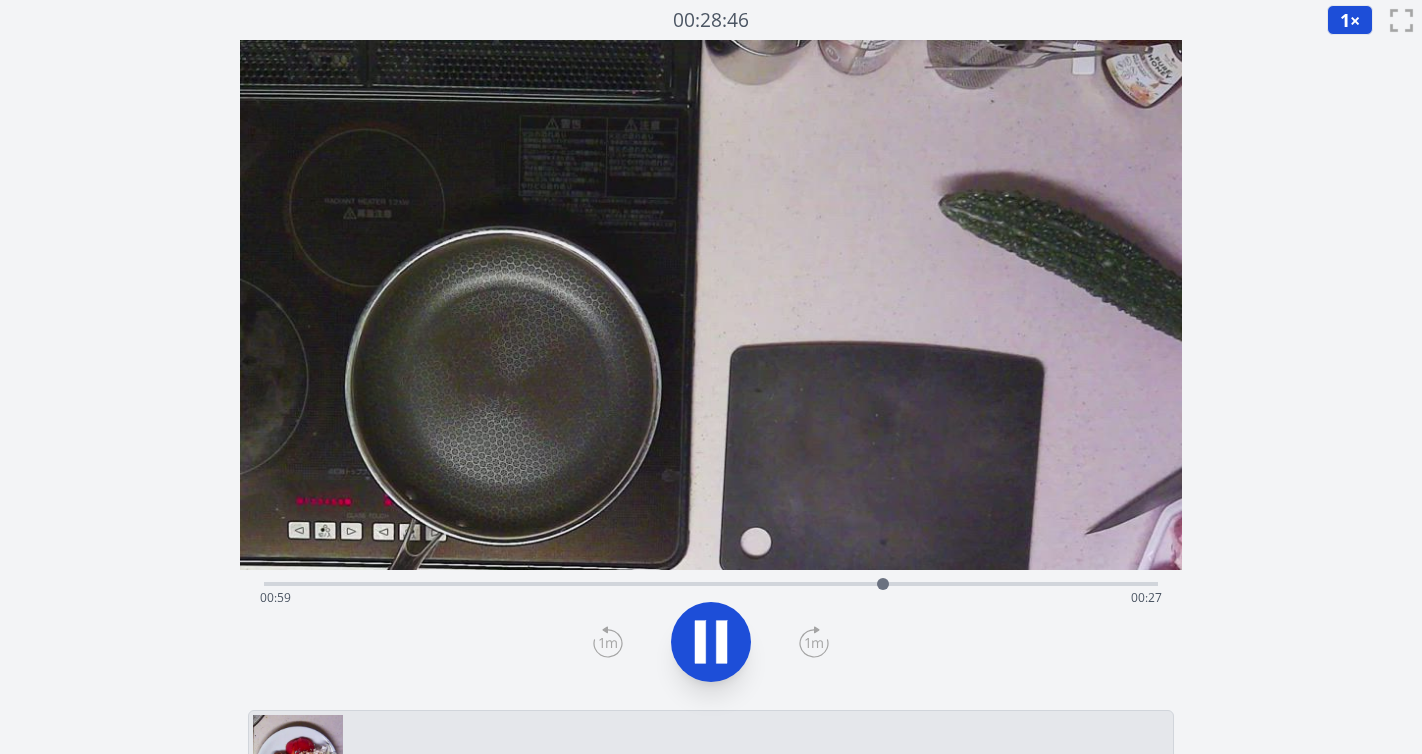 click on "経過時間: 00:59
残り時間: 00:27" at bounding box center (711, 598) 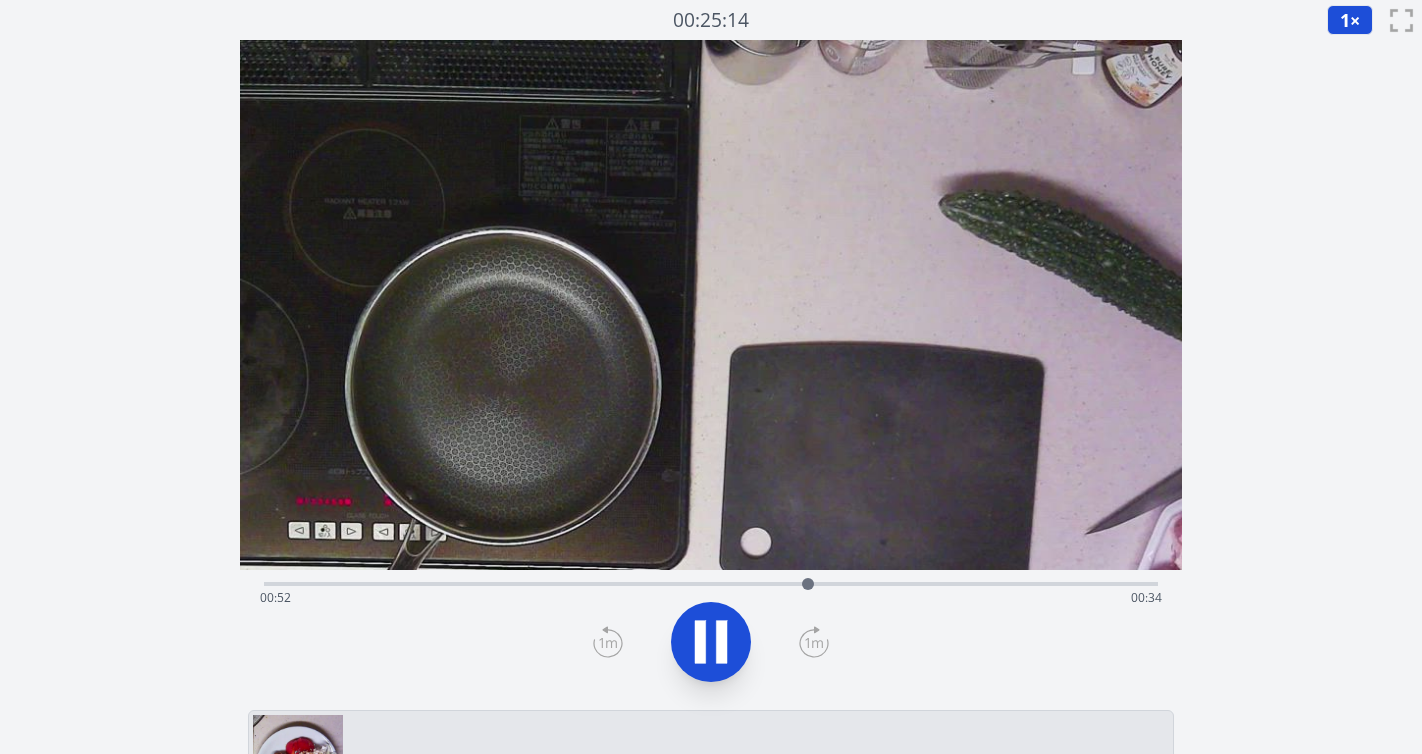 click on "経過時間: 00:52
残り時間: 00:34" at bounding box center (711, 582) 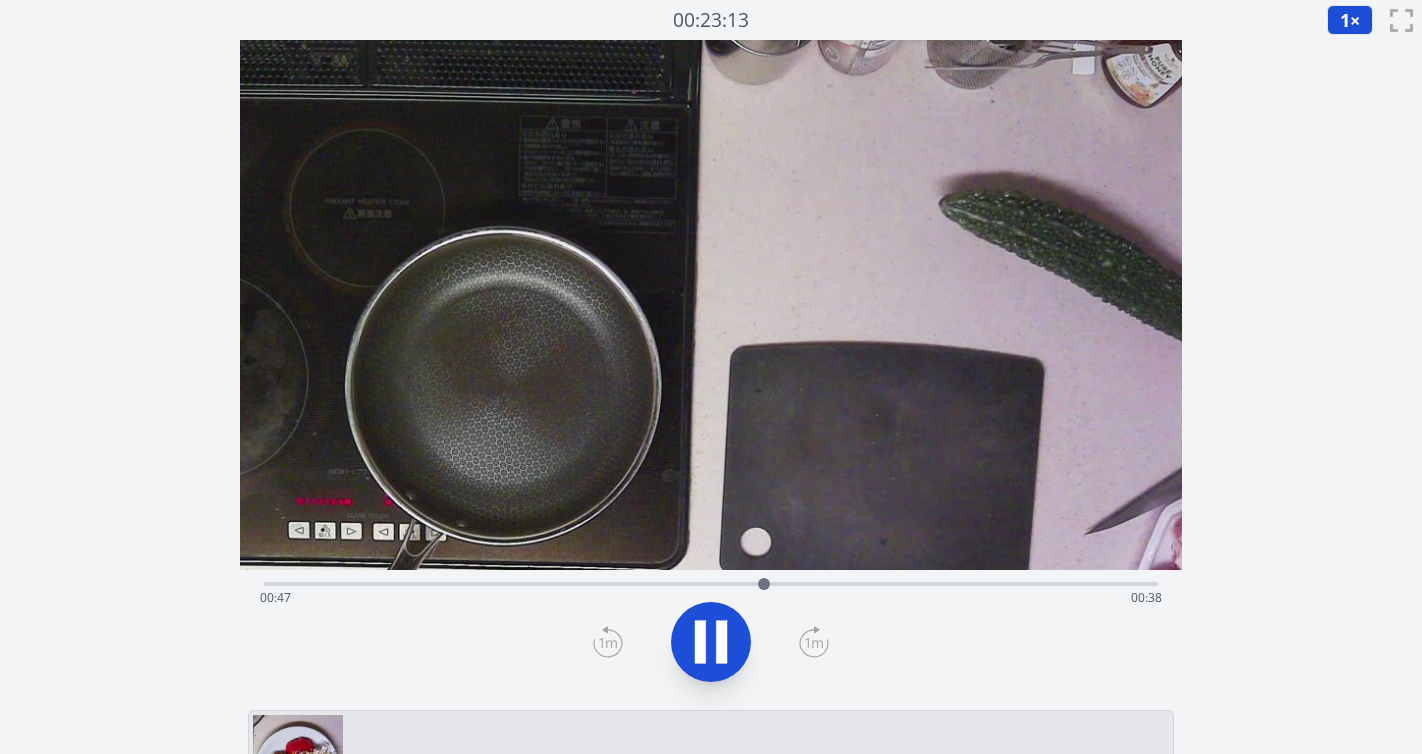 click on "経過時間: 00:47
残り時間: 00:38" at bounding box center [711, 582] 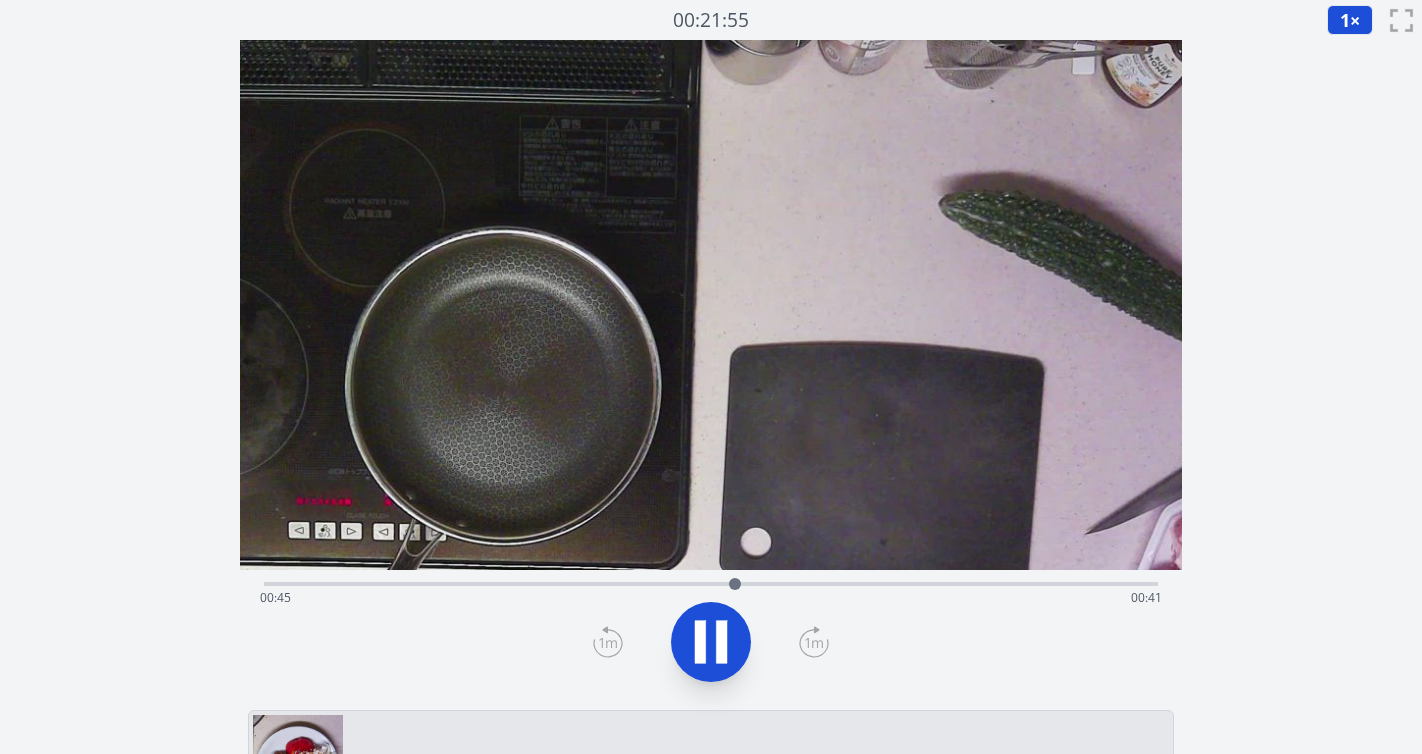 click on "経過時間: 00:45
残り時間: 00:41" at bounding box center (711, 582) 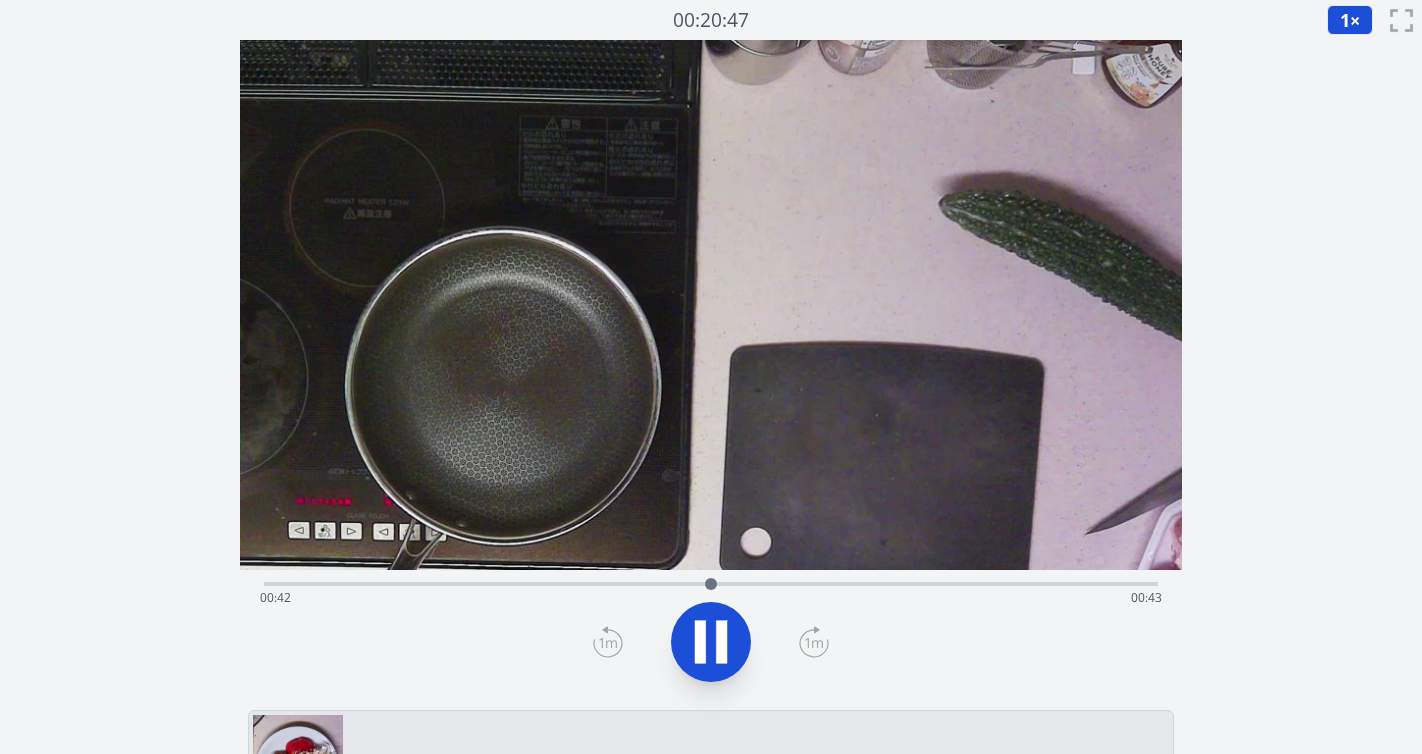 click on "経過時間: 00:42
残り時間: 00:43" at bounding box center (711, 598) 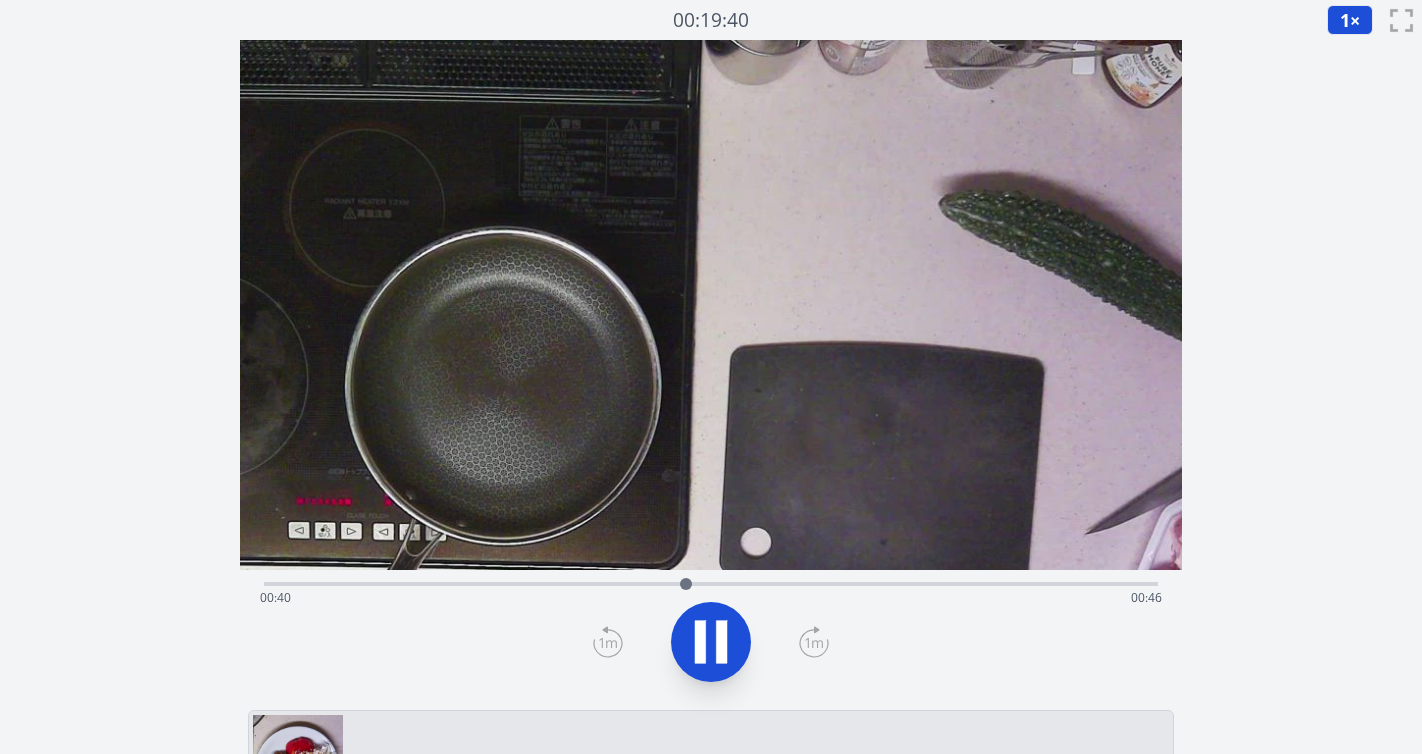 click on "経過時間: 00:40
残り時間: 00:46" at bounding box center (711, 598) 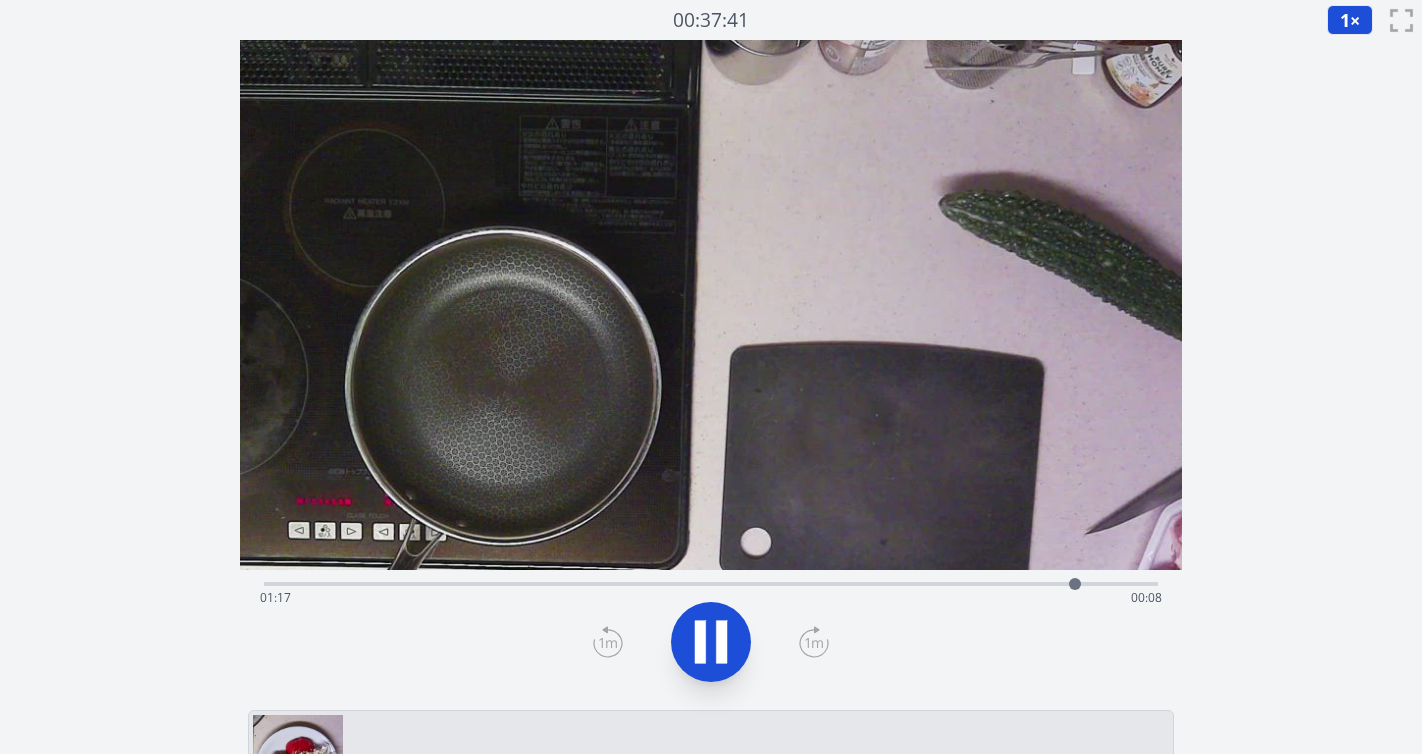 click on "経過時間: 01:17
残り時間: 00:08" at bounding box center (711, 598) 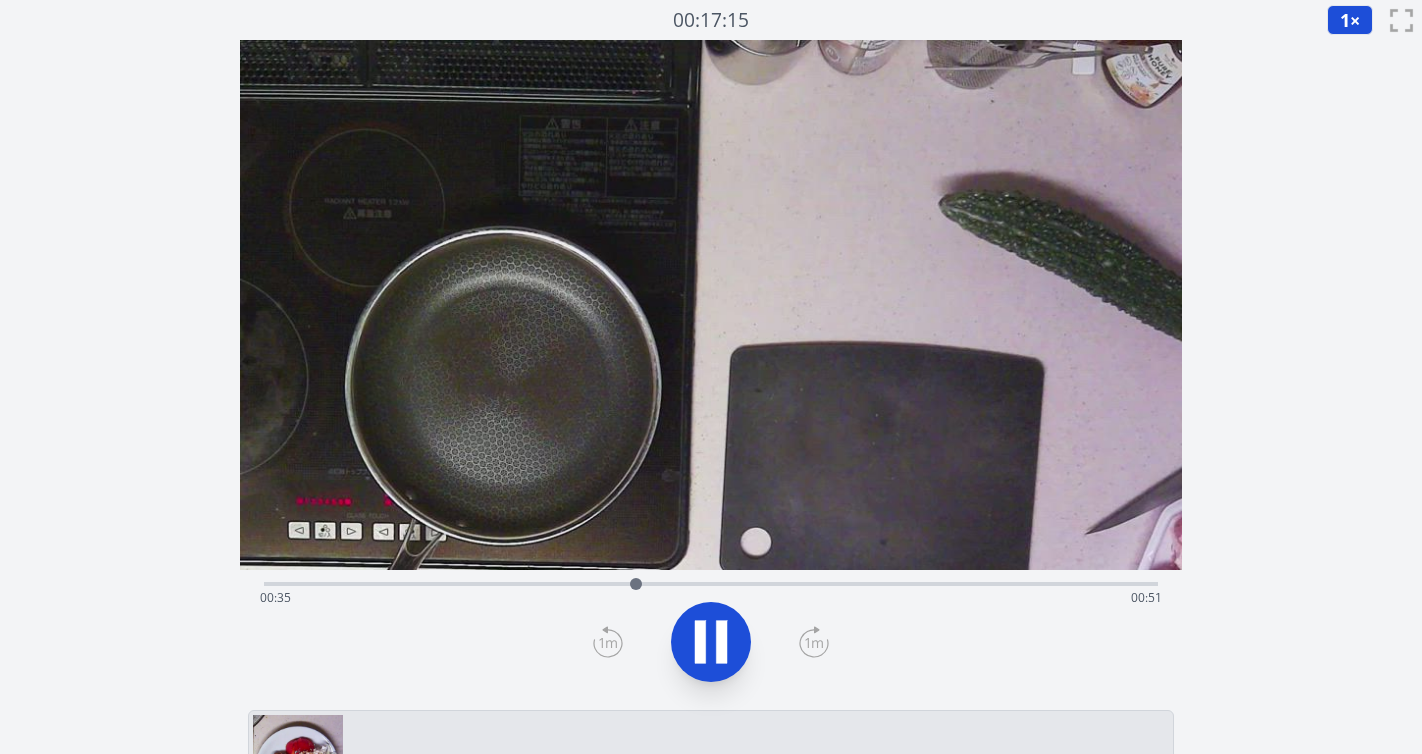 click on "経過時間: 00:35
残り時間: 00:51" at bounding box center (711, 598) 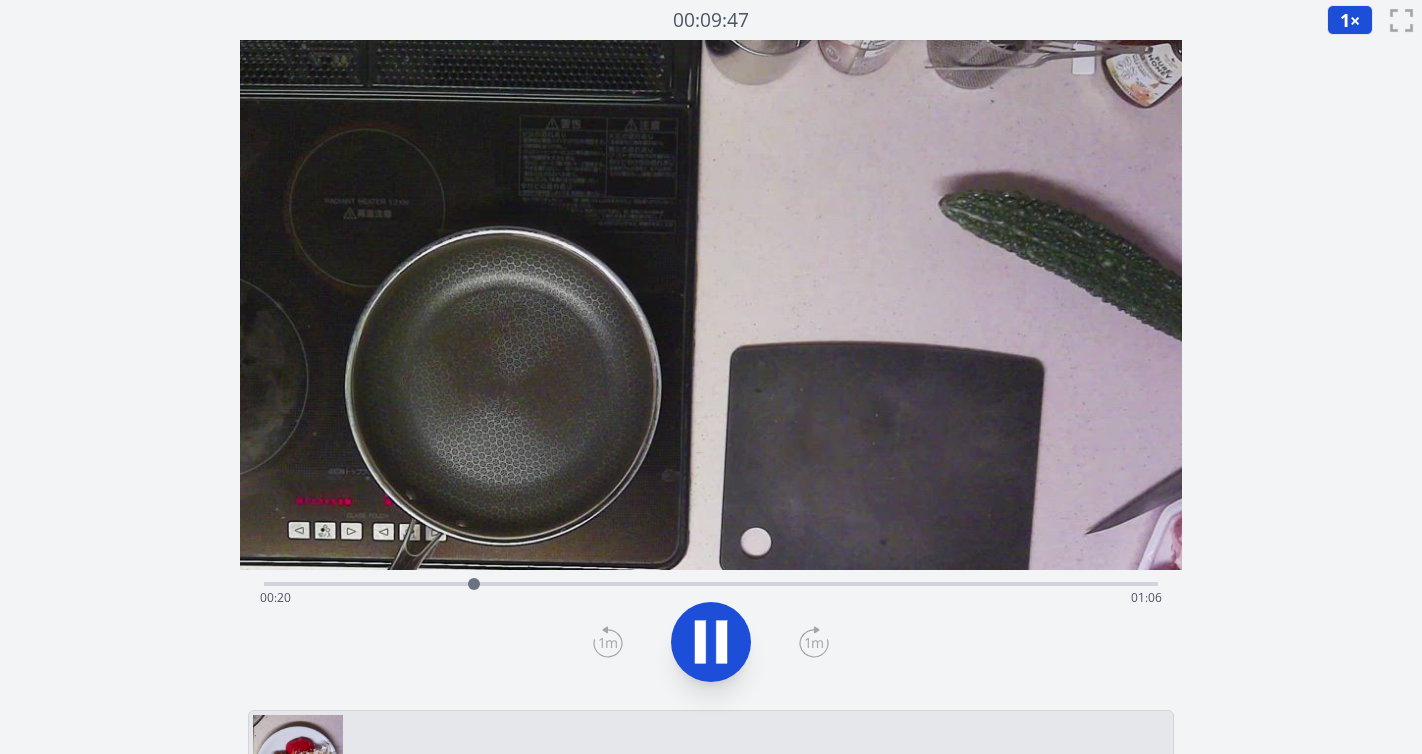 click on "経過時間: 00:20
残り時間: 01:06" at bounding box center [711, 598] 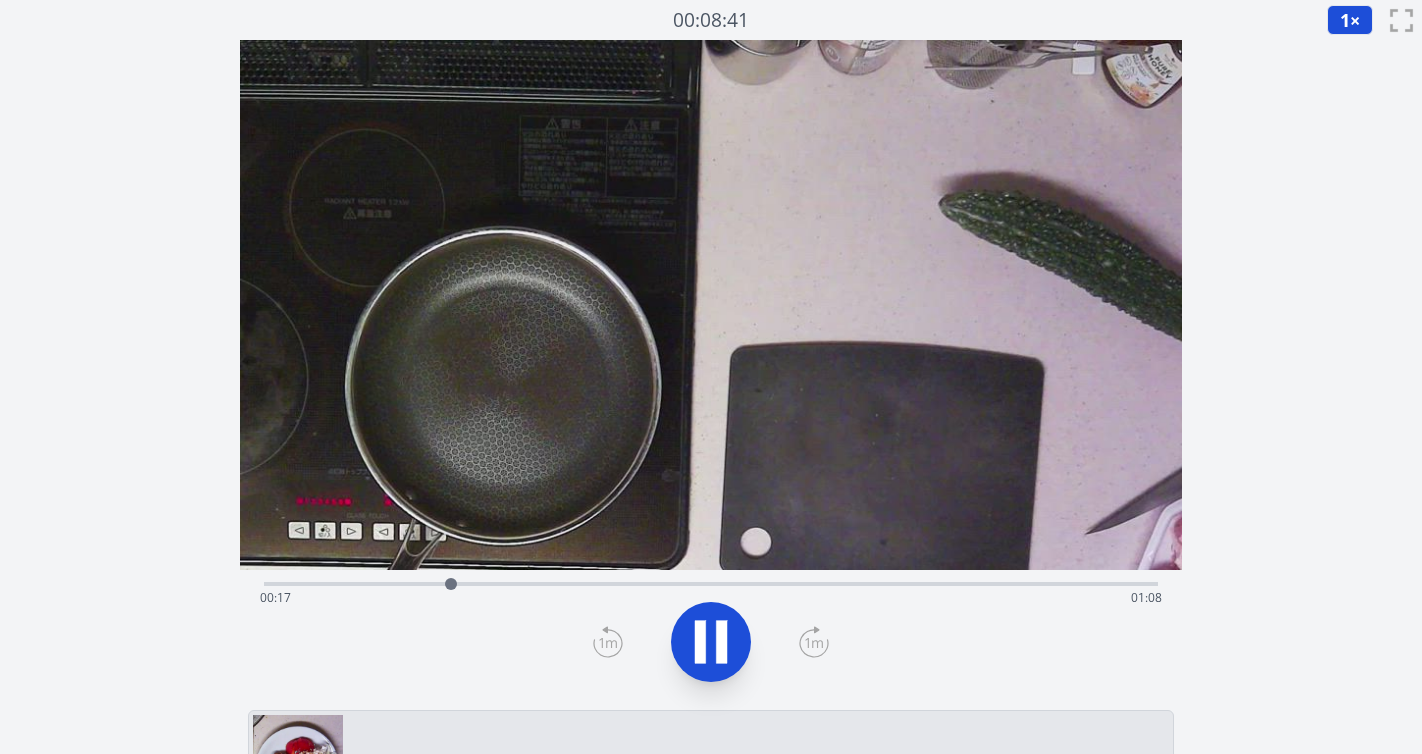 click on "経過時間: 00:17
残り時間: 01:08" at bounding box center (711, 598) 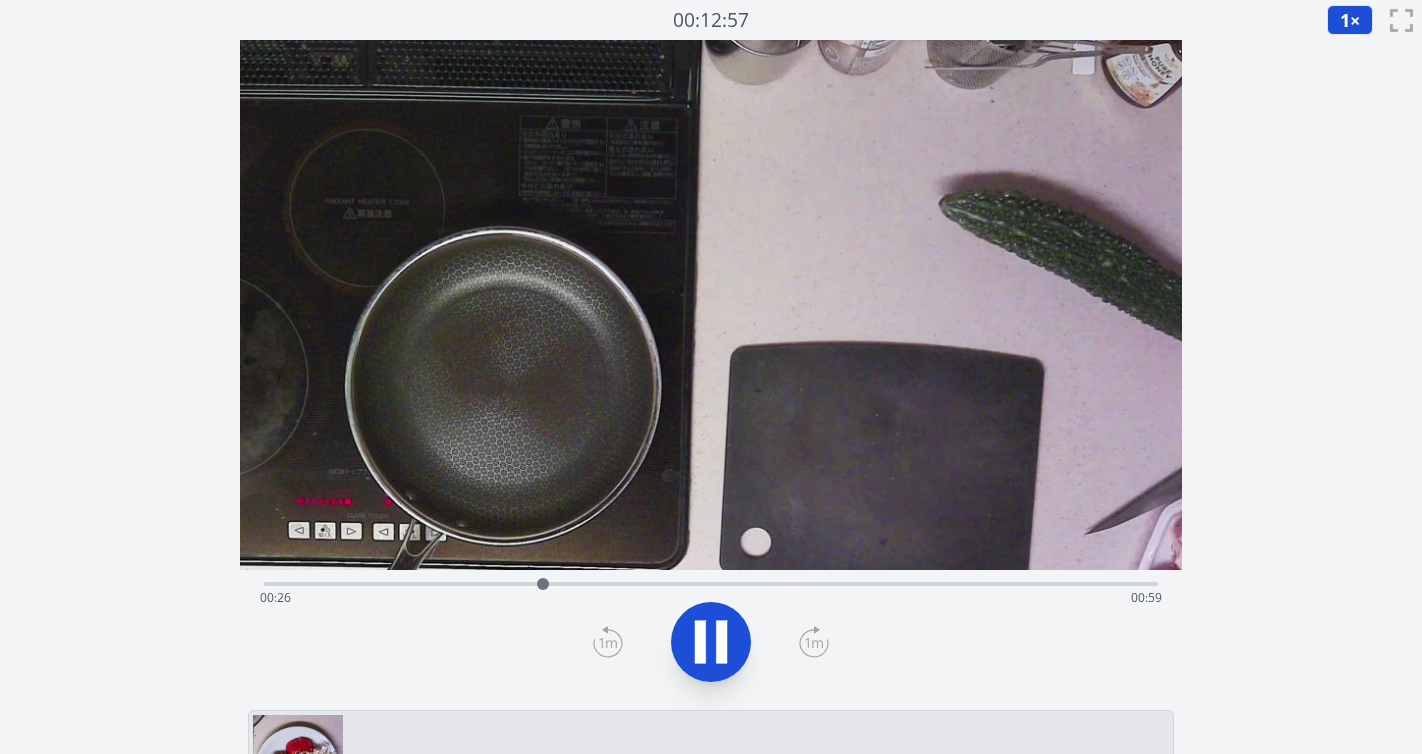 click on "経過時間: 00:26
残り時間: 00:59" at bounding box center (711, 598) 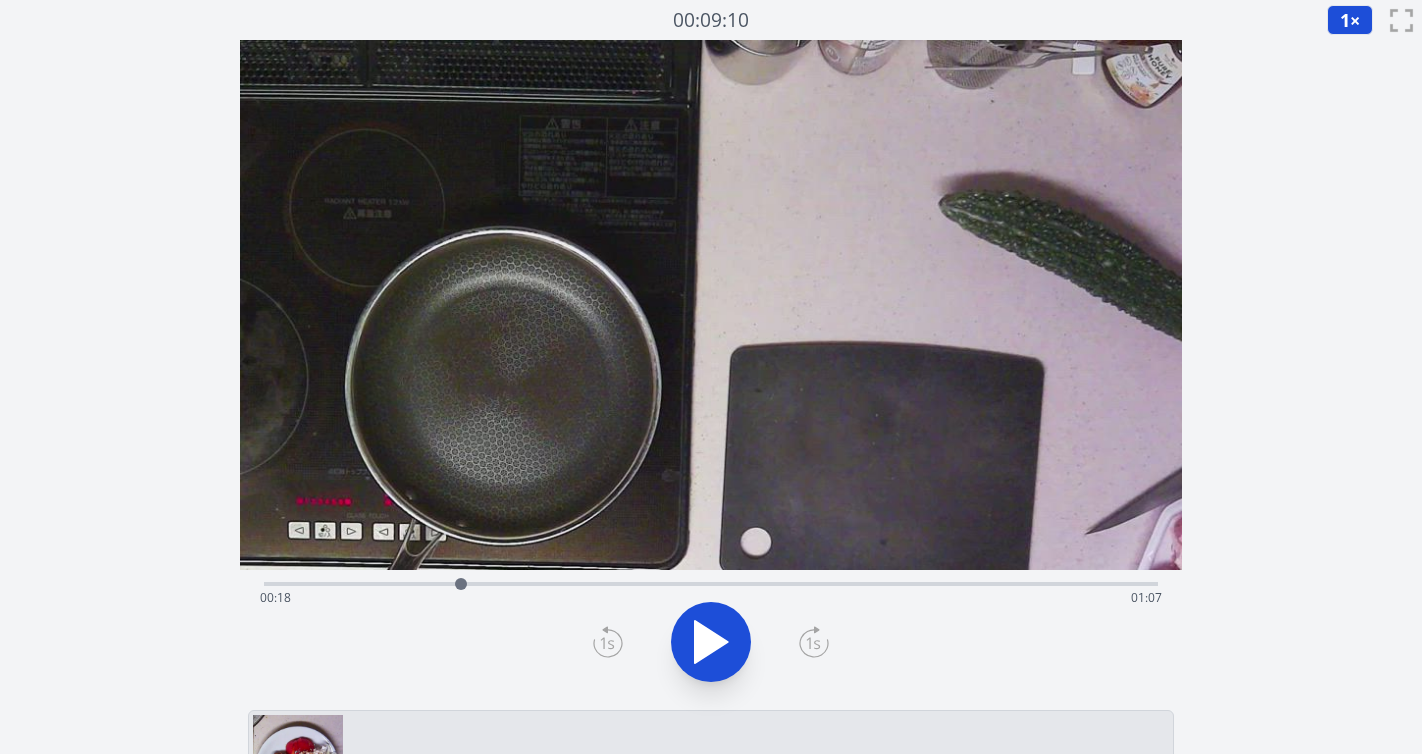 click at bounding box center [461, 584] 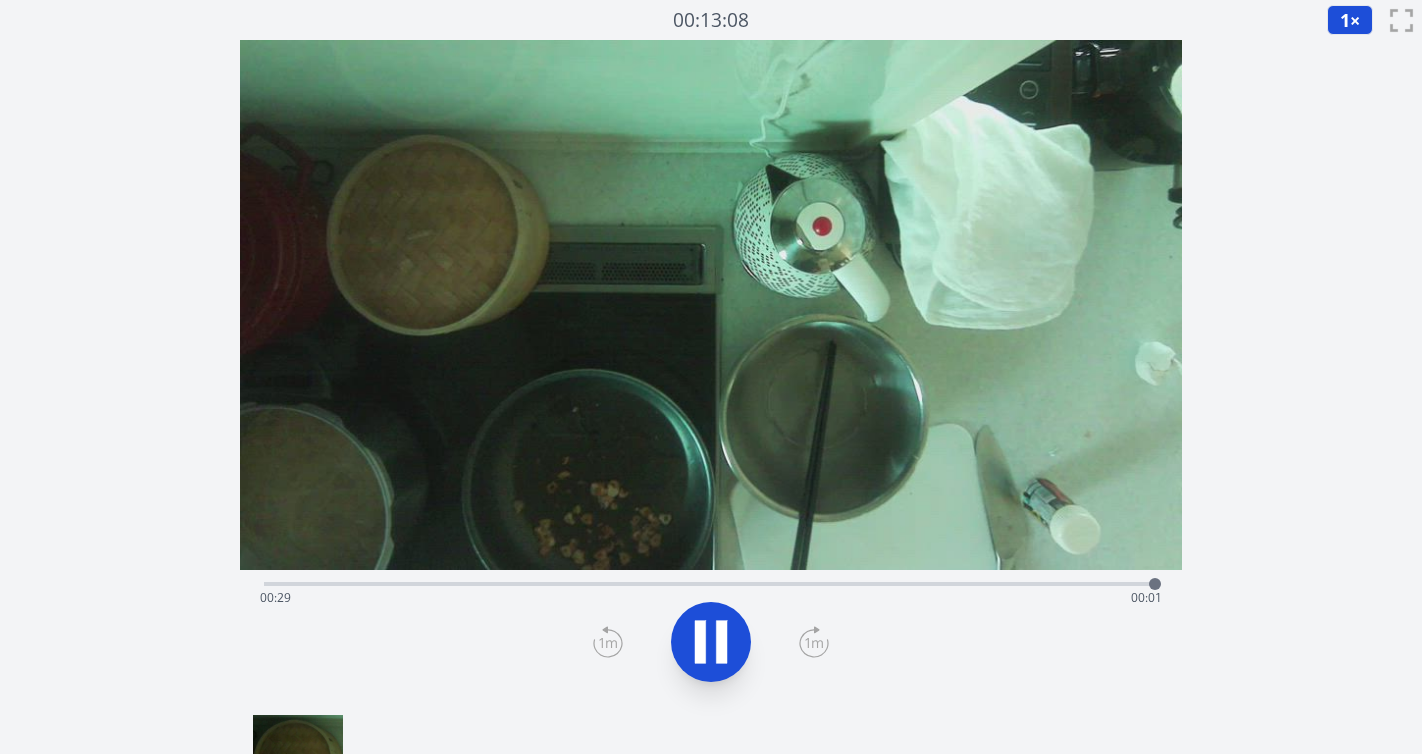 scroll, scrollTop: 0, scrollLeft: 0, axis: both 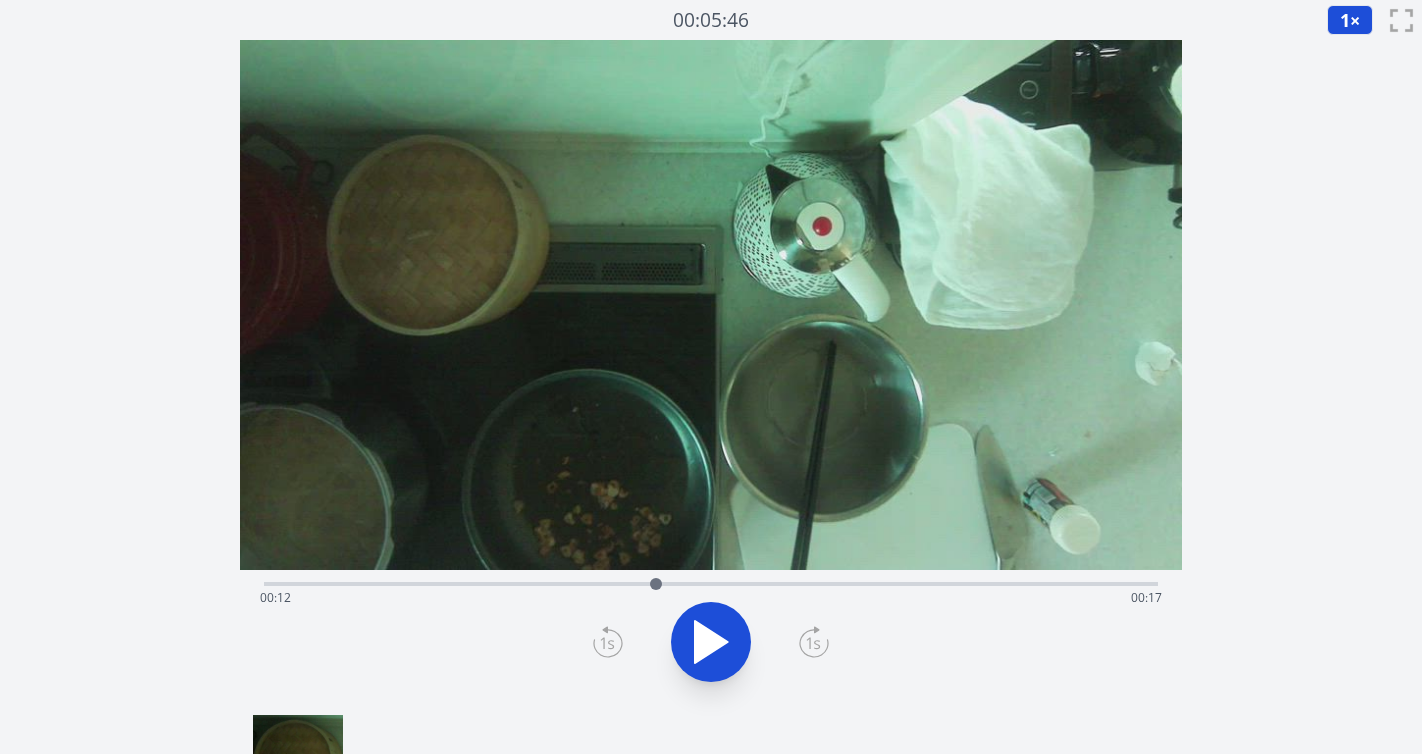 click on "経過時間: 00:12
残り時間: 00:17" at bounding box center (711, 598) 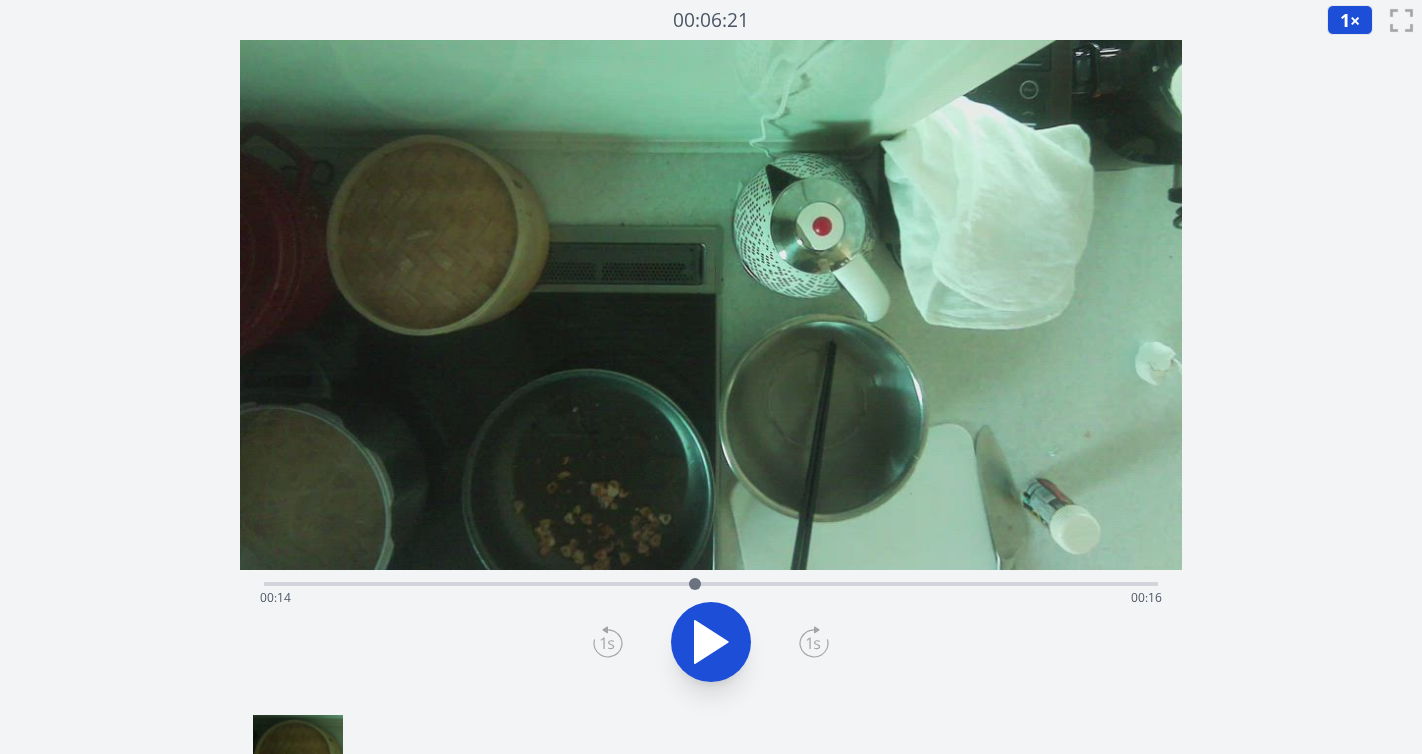 click on "経過時間: 00:14
残り時間: 00:16" at bounding box center [711, 598] 